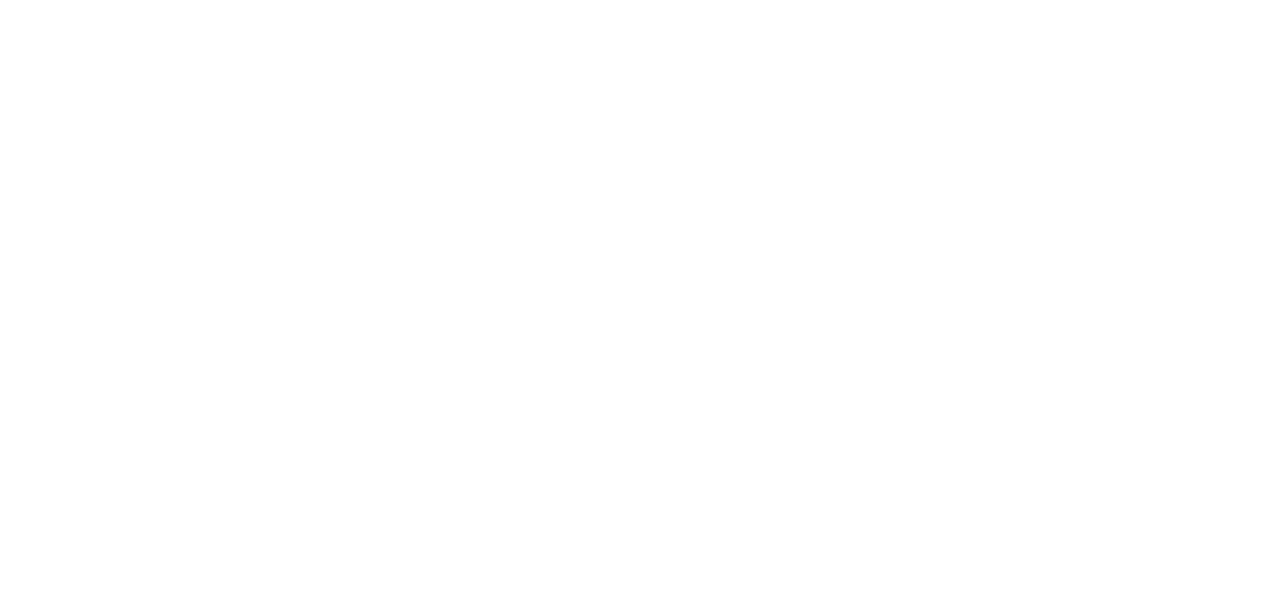 scroll, scrollTop: 0, scrollLeft: 0, axis: both 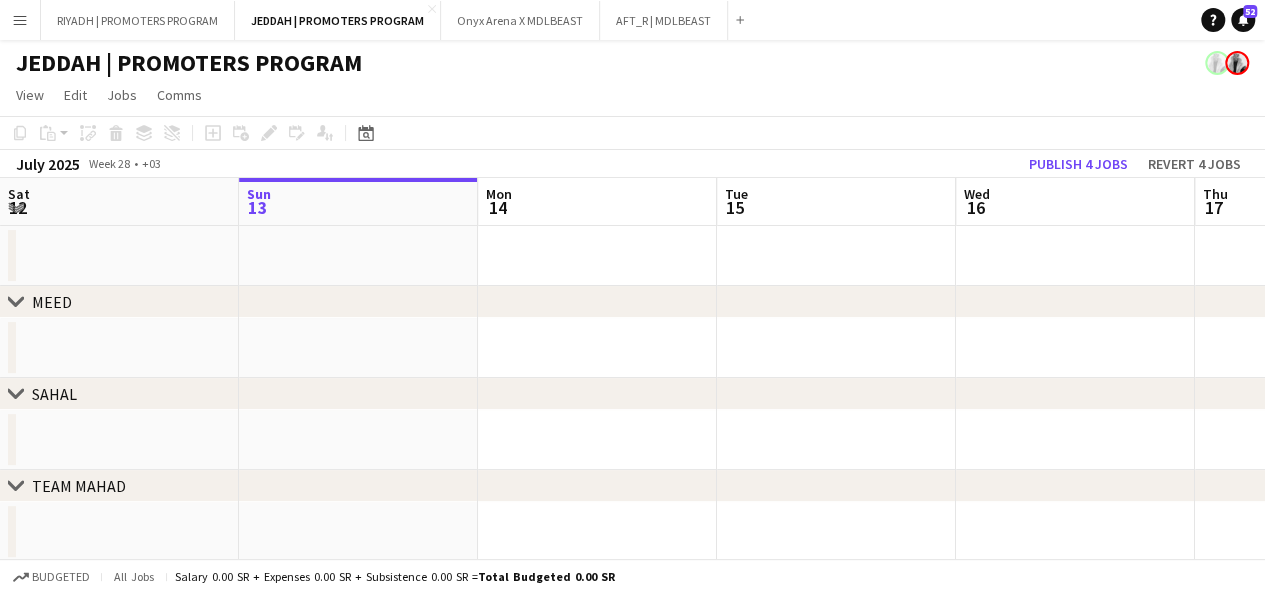click on "Menu" at bounding box center (20, 20) 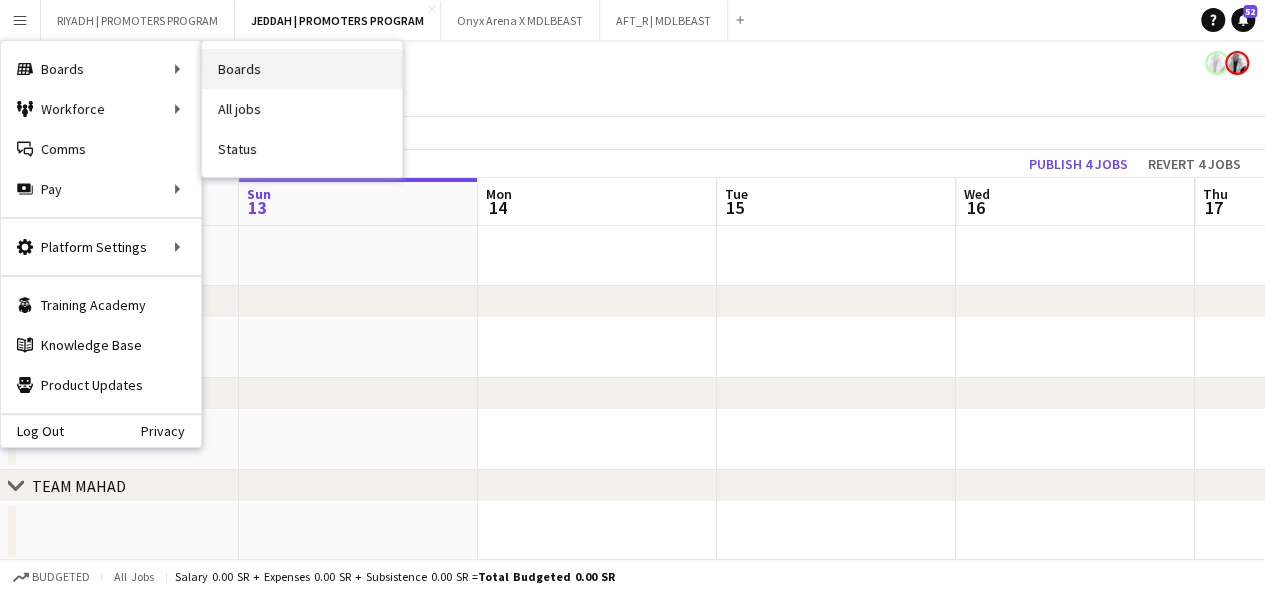 click on "Boards" at bounding box center [302, 69] 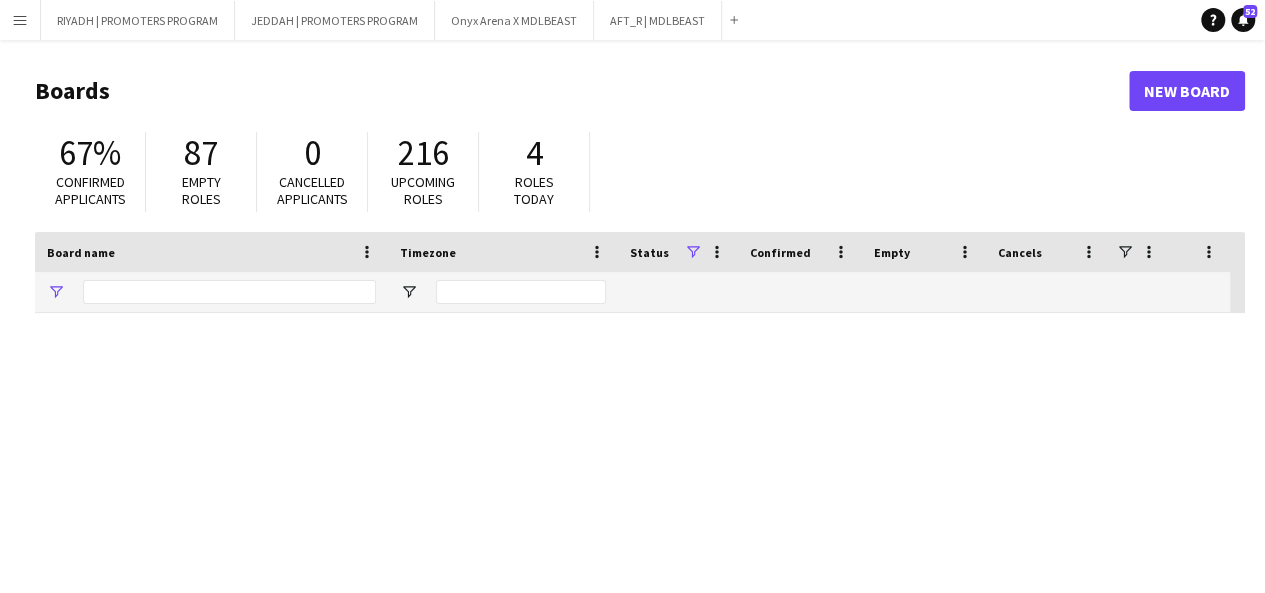 type on "****" 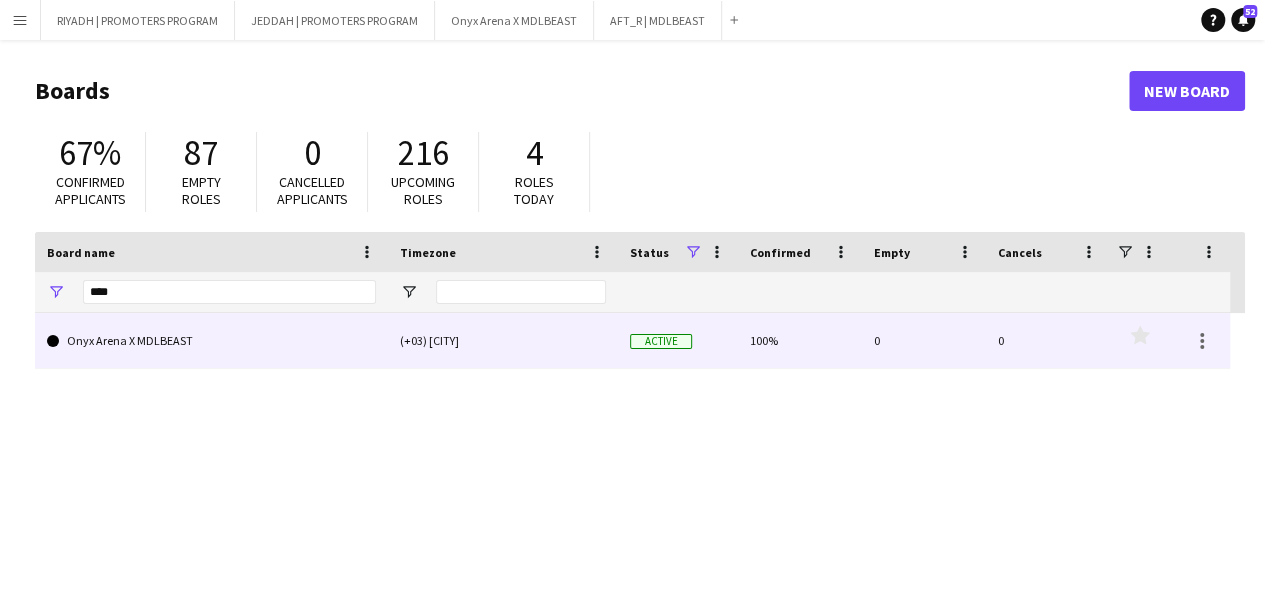 click on "Onyx Arena X MDLBEAST" 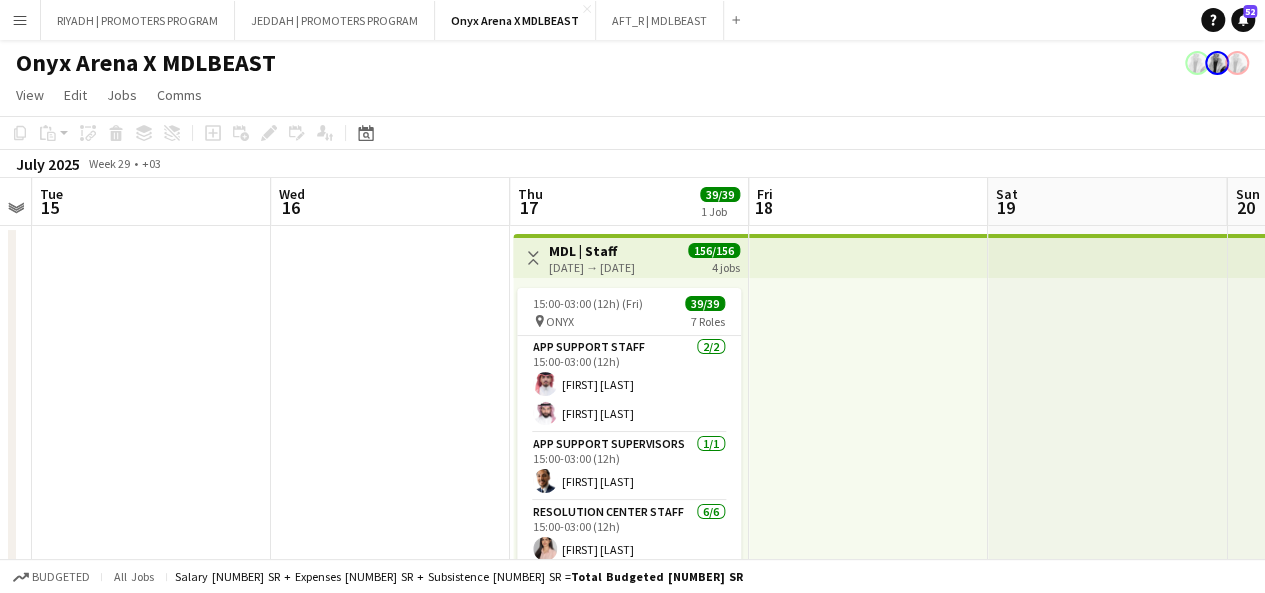 scroll, scrollTop: 0, scrollLeft: 688, axis: horizontal 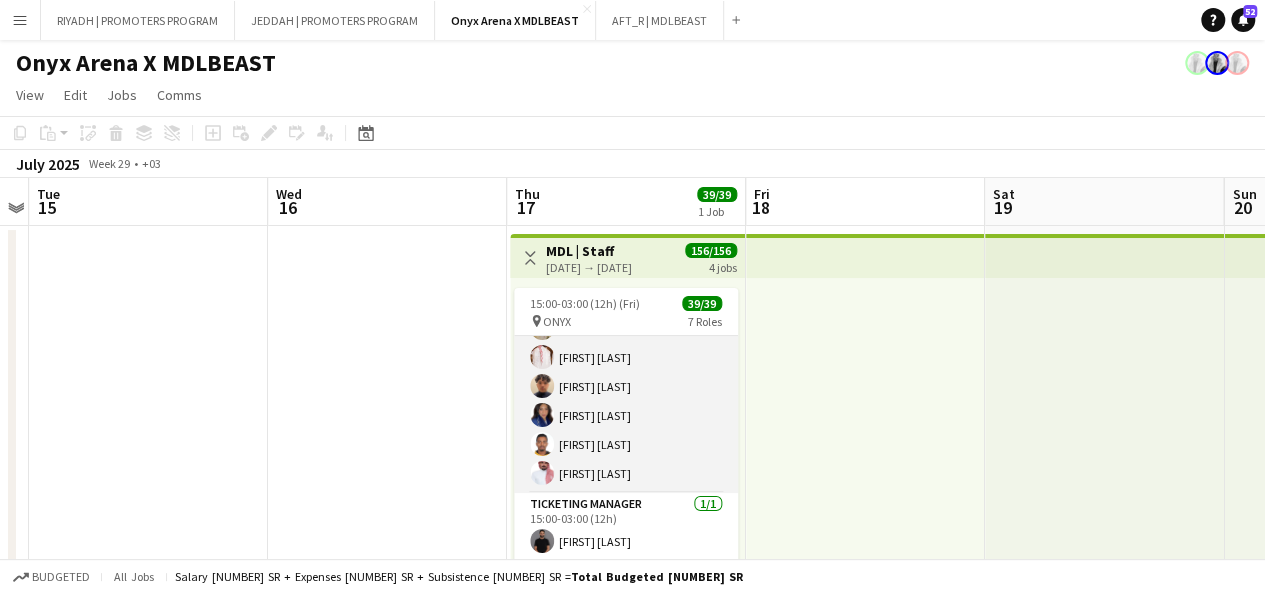 click on "Ticket Scanner   25/25   15:00-03:00 (12h)
‏[FIRST] [LAST] [FIRST][NUMBER] [FIRST] [LAST] [FIRST] [LAST] [FIRST] [LAST] [FIRST] [LAST] [FIRST] [LAST] [FIRST] [LAST] [FIRST] [LAST] [FIRST] [LAST] [FIRST] [LAST] [FIRST] [LAST] [FIRST] [LAST] [FIRST] [LAST] [FIRST] [LAST] [FIRST] [LAST] [FIRST] [LAST] [FIRST] [LAST] [FIRST] [LAST] [FIRST] [LAST] [FIRST] [LAST] [FIRST] [LAST] [FIRST] [LAST] [FIRST] [LAST] [FIRST] [LAST] [FIRST] [LAST] [FIRST] [LAST] [FIRST] [LAST] [FIRST] [LAST] [FIRST] [LAST] [FIRST] [LAST] [FIRST] [LAST] [FIRST] [LAST] [FIRST] [LAST] [FIRST] [LAST] [FIRST] [LAST] [FIRST] [LAST] [FIRST] [LAST]" at bounding box center [626, 111] 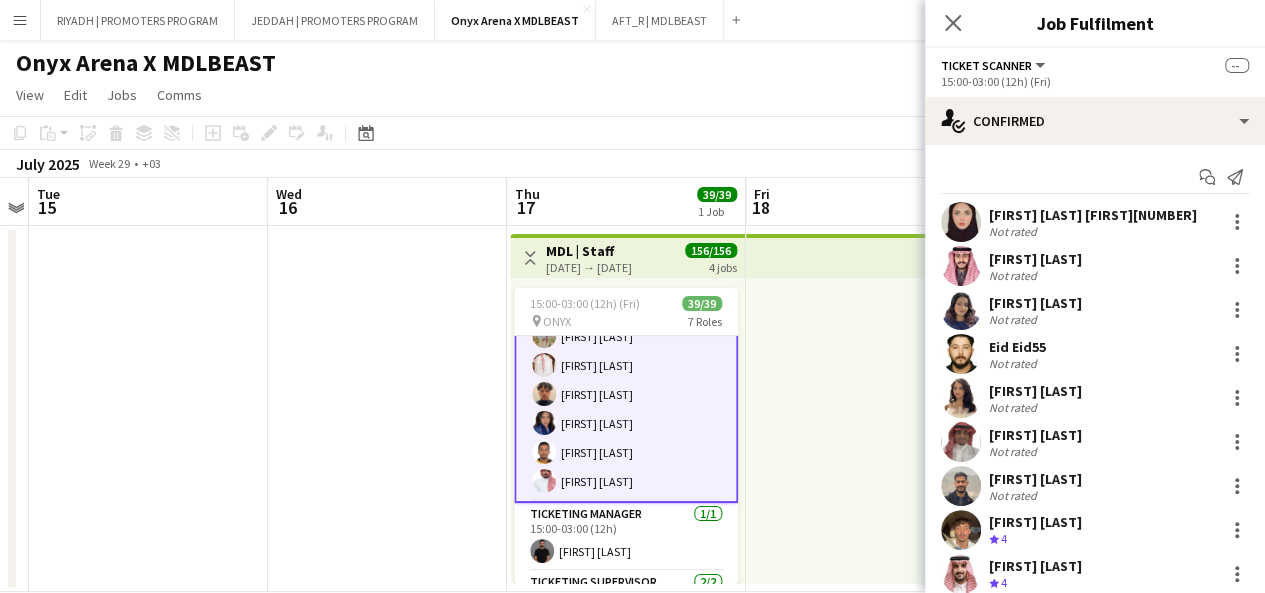 scroll, scrollTop: 1084, scrollLeft: 0, axis: vertical 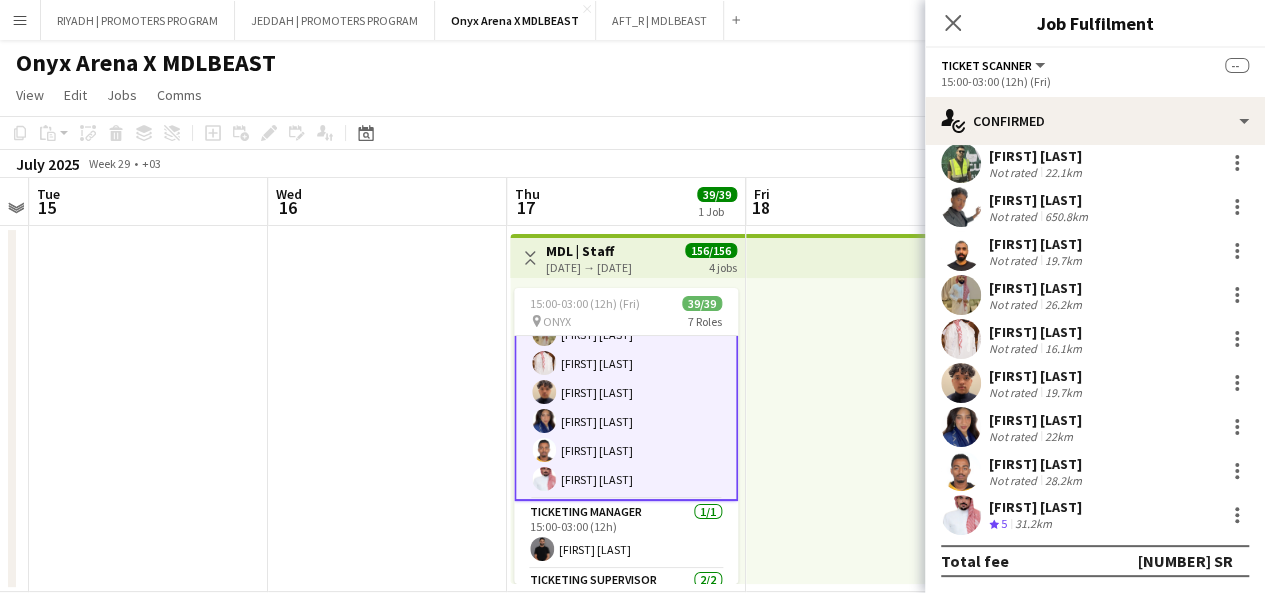 click at bounding box center (961, 515) 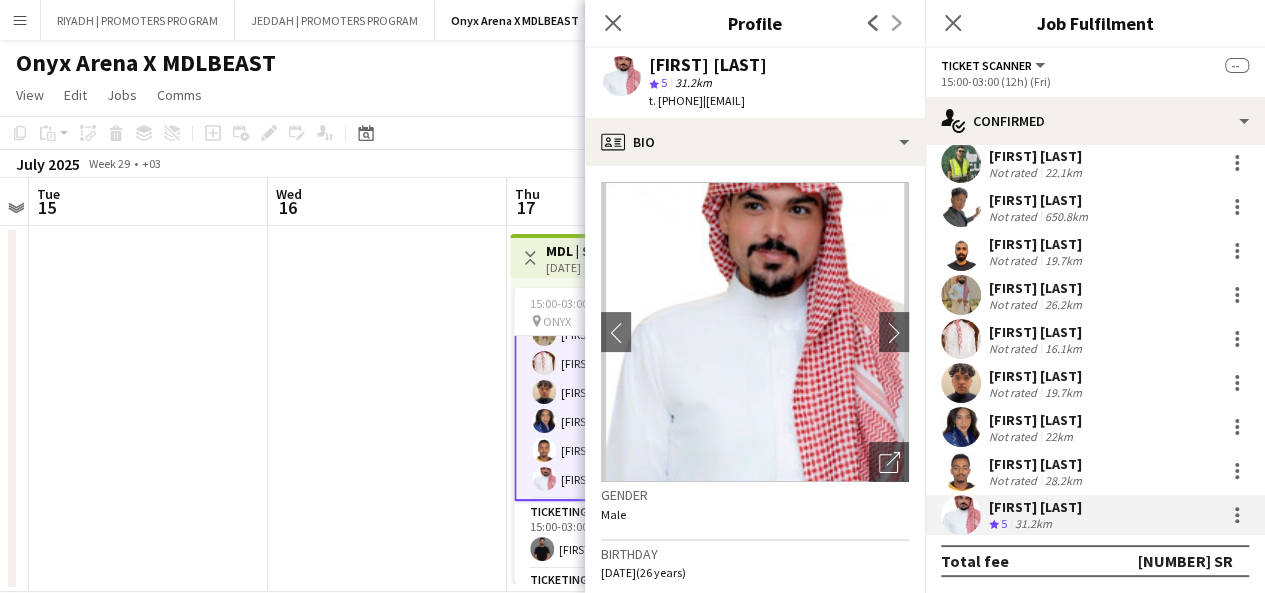 drag, startPoint x: 653, startPoint y: 61, endPoint x: 780, endPoint y: 59, distance: 127.01575 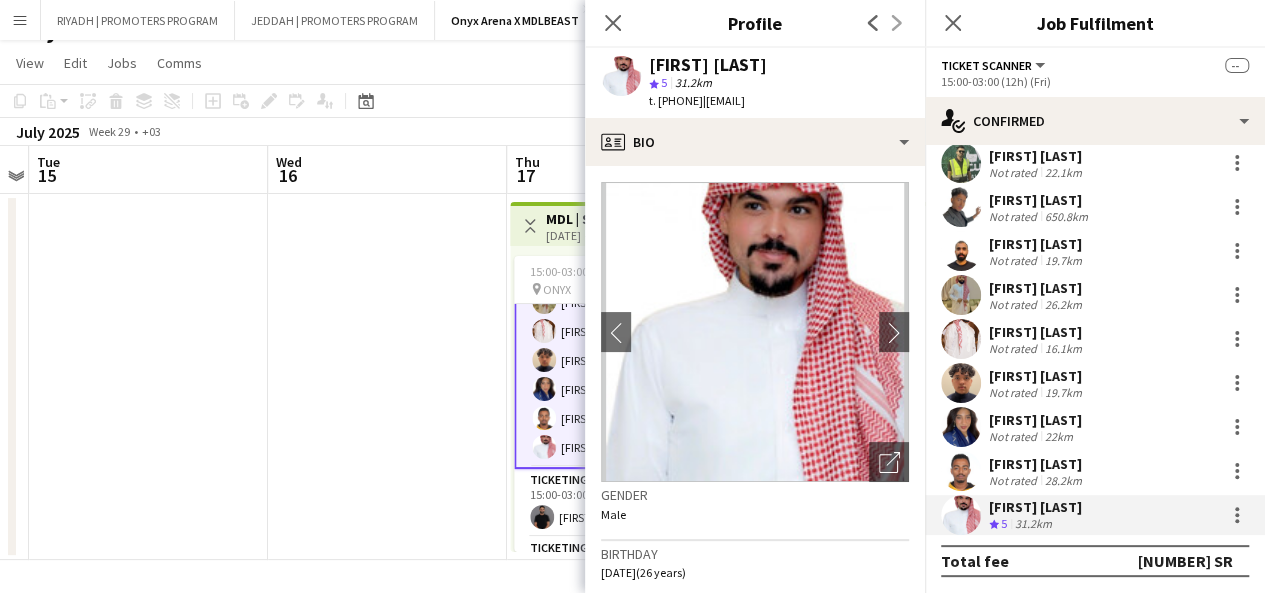 scroll, scrollTop: 32, scrollLeft: 0, axis: vertical 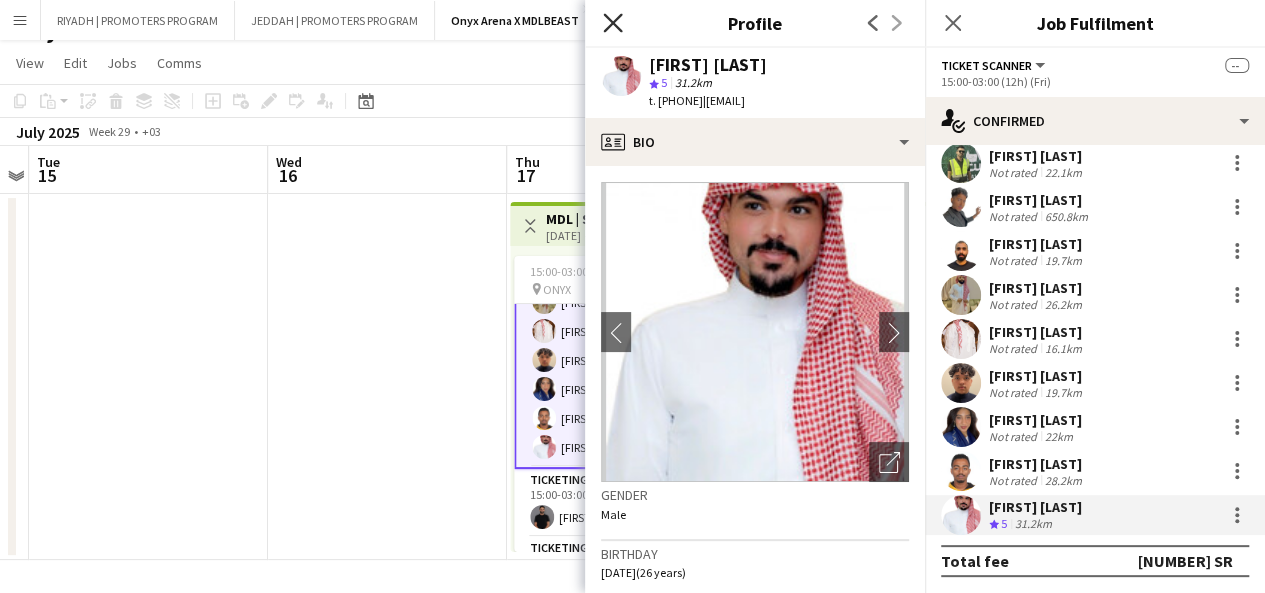 click on "Close pop-in" 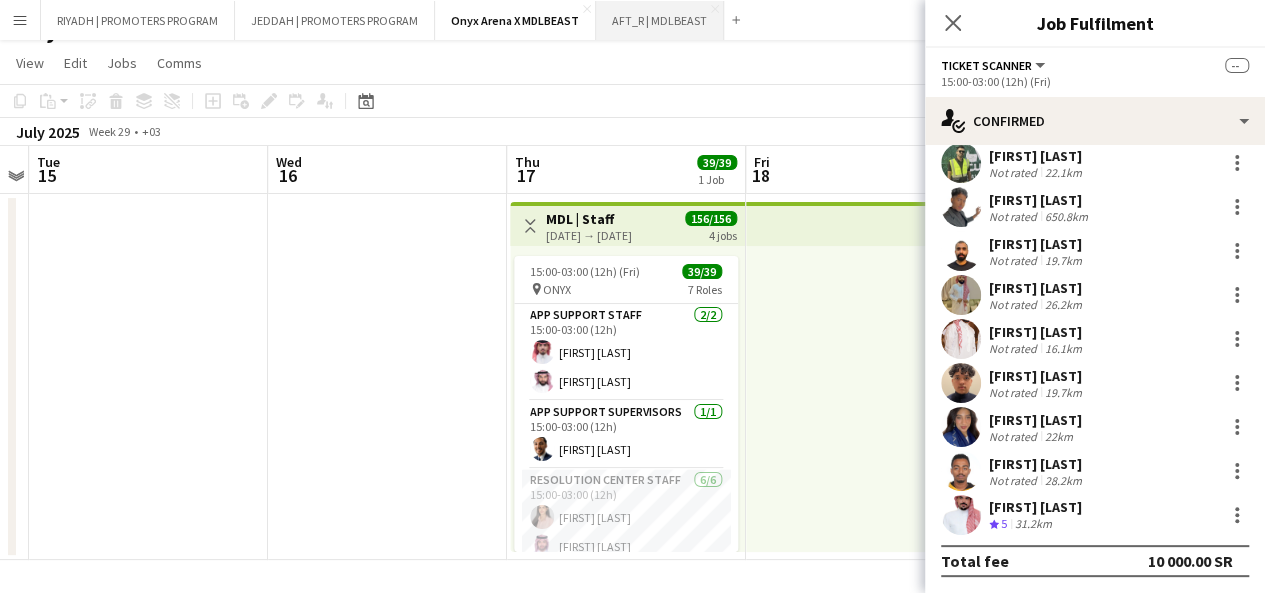 scroll, scrollTop: 0, scrollLeft: 0, axis: both 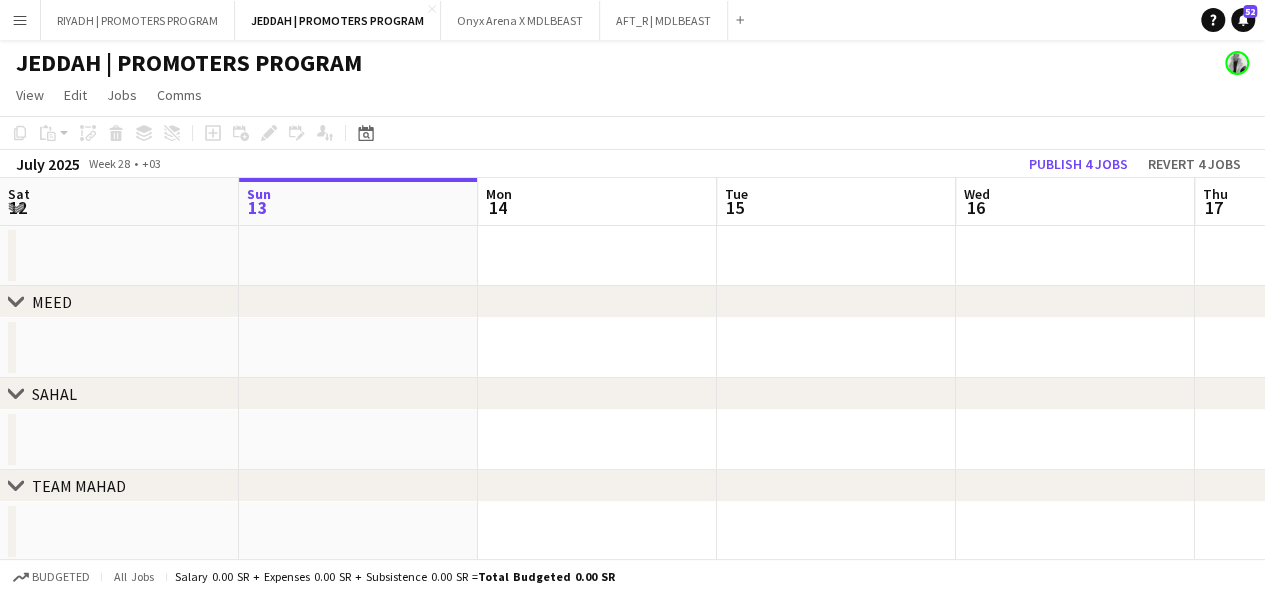 click on "Menu" at bounding box center (20, 20) 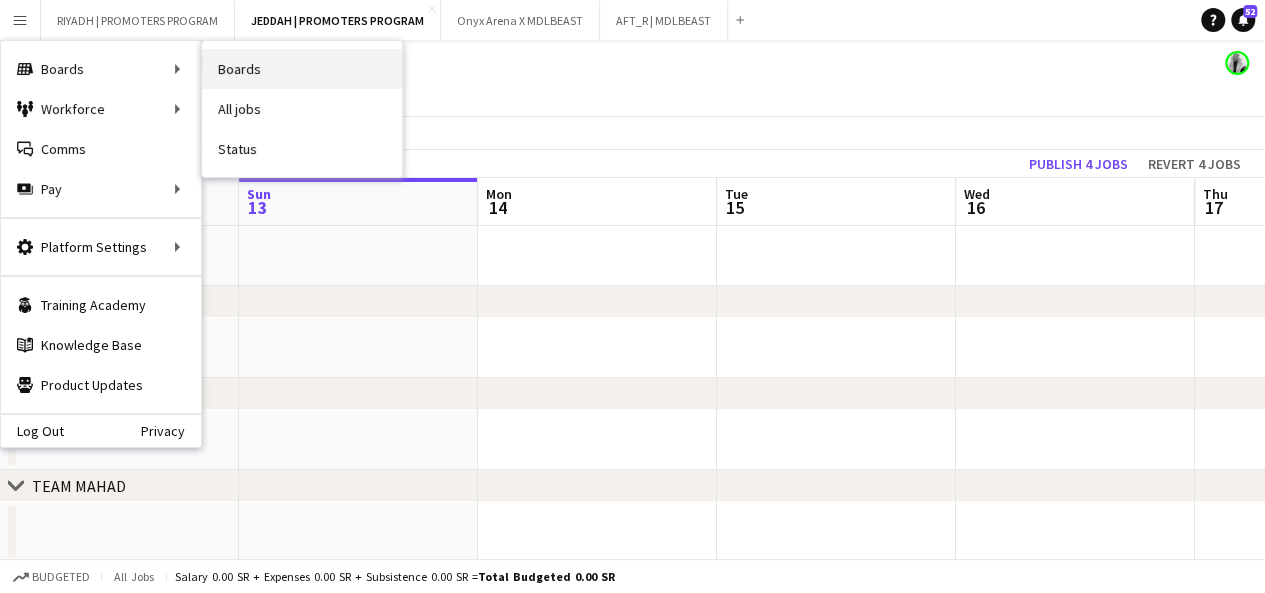 click on "Boards" at bounding box center [302, 69] 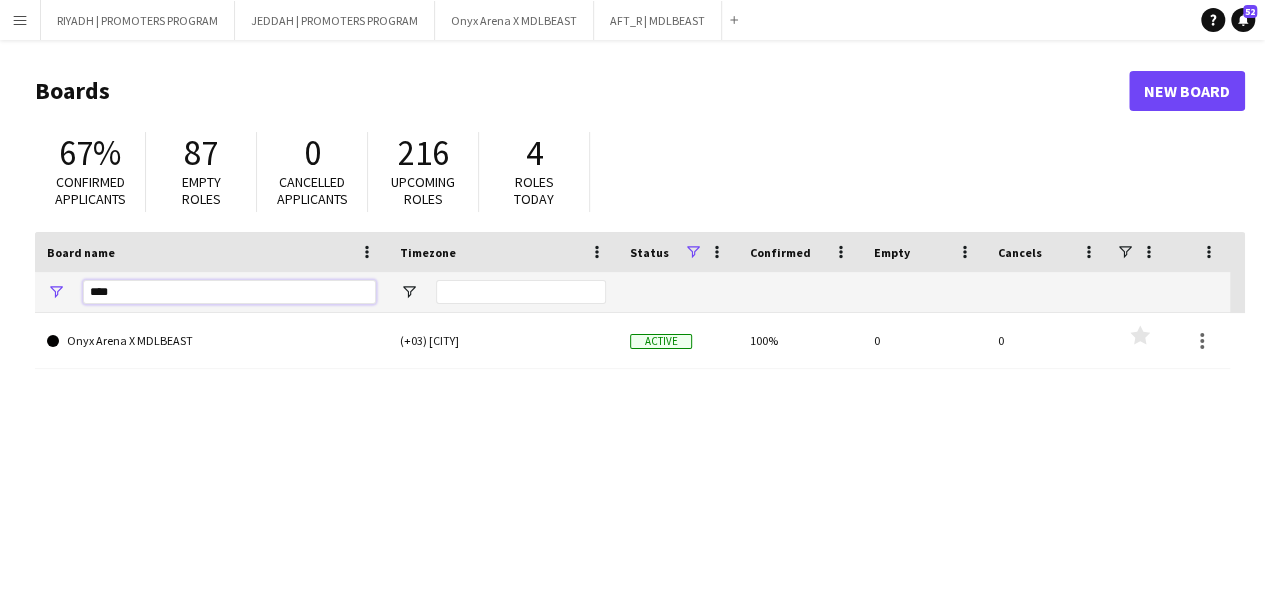click on "****" at bounding box center [229, 292] 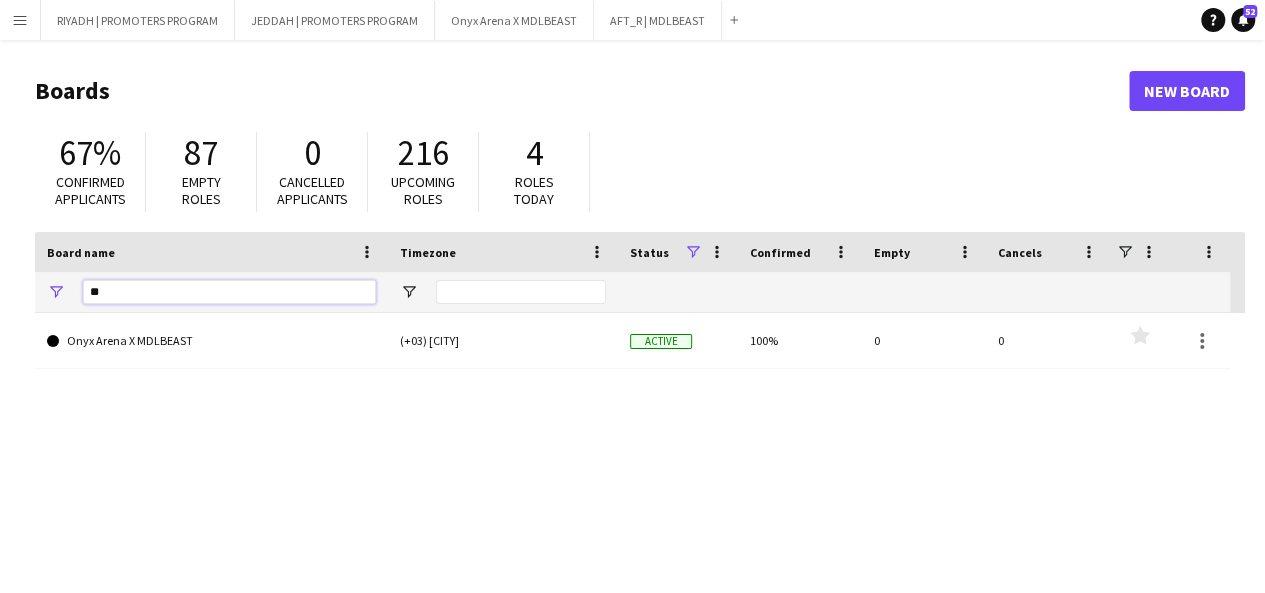 type on "*" 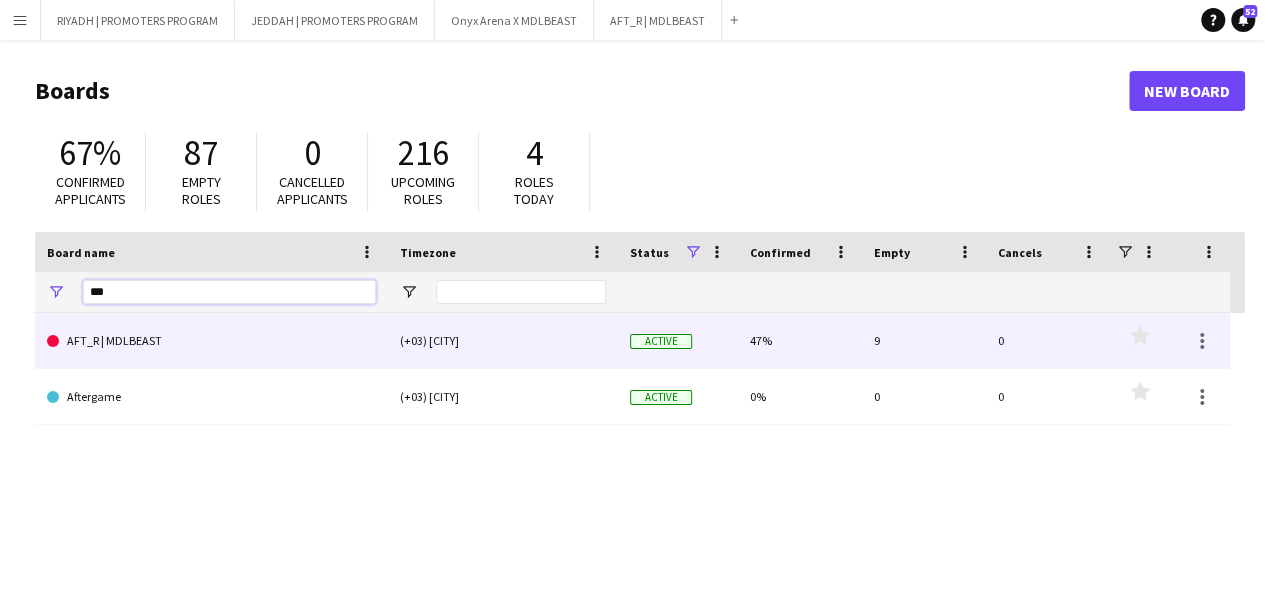 type on "***" 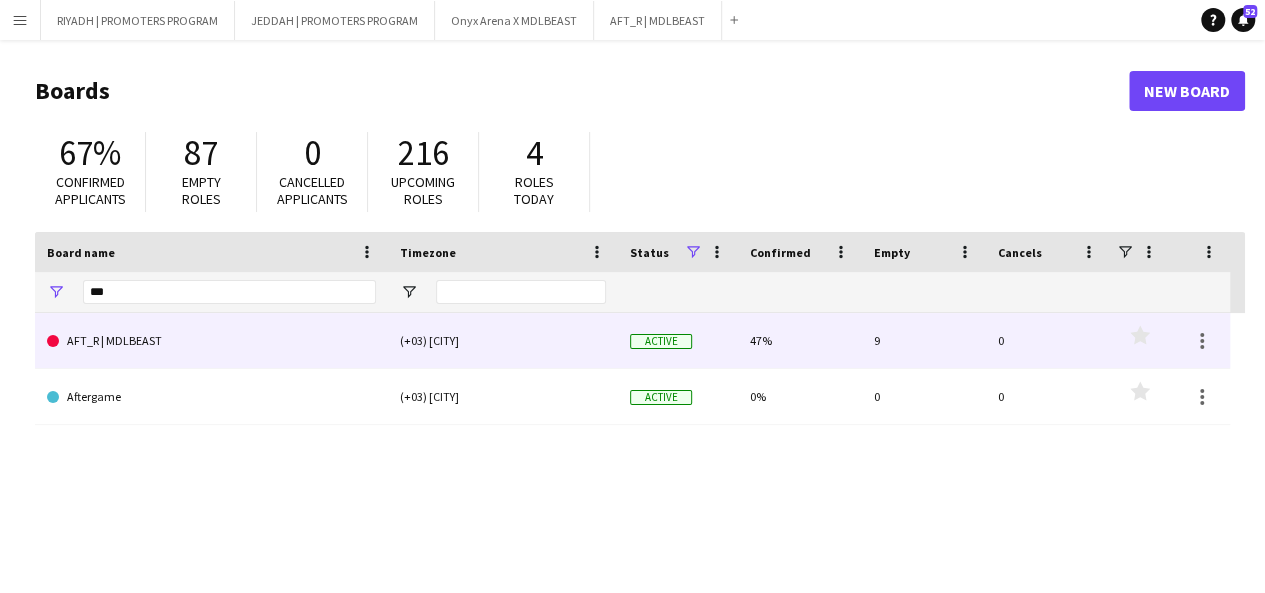 click on "AFT_R | MDLBEAST" 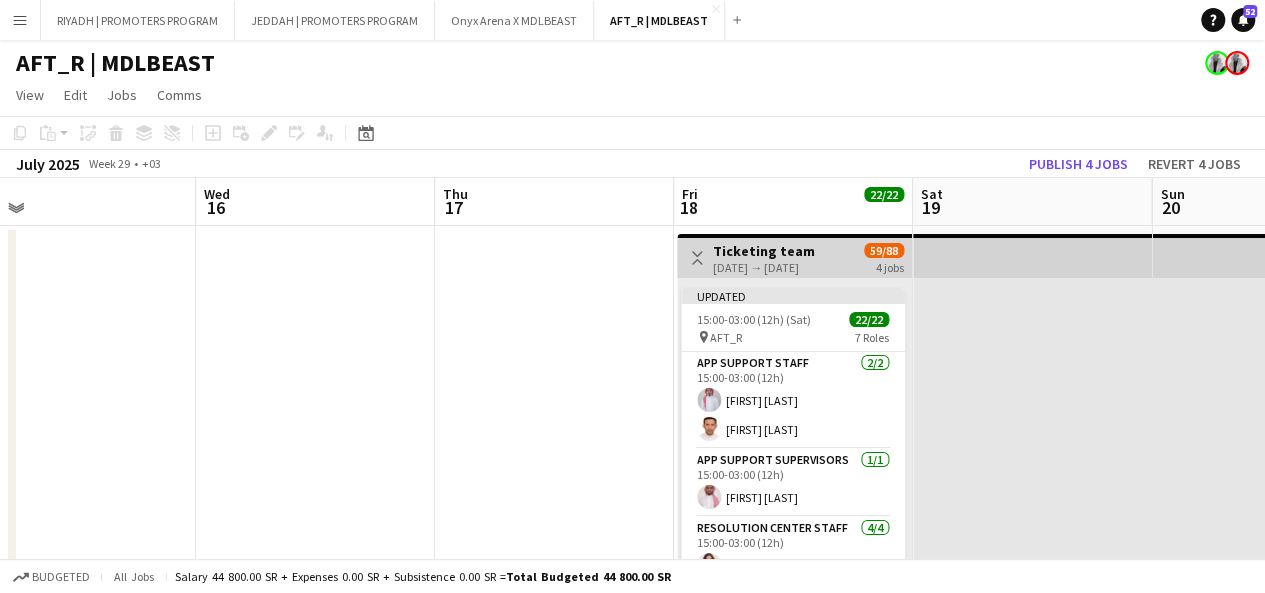scroll, scrollTop: 0, scrollLeft: 761, axis: horizontal 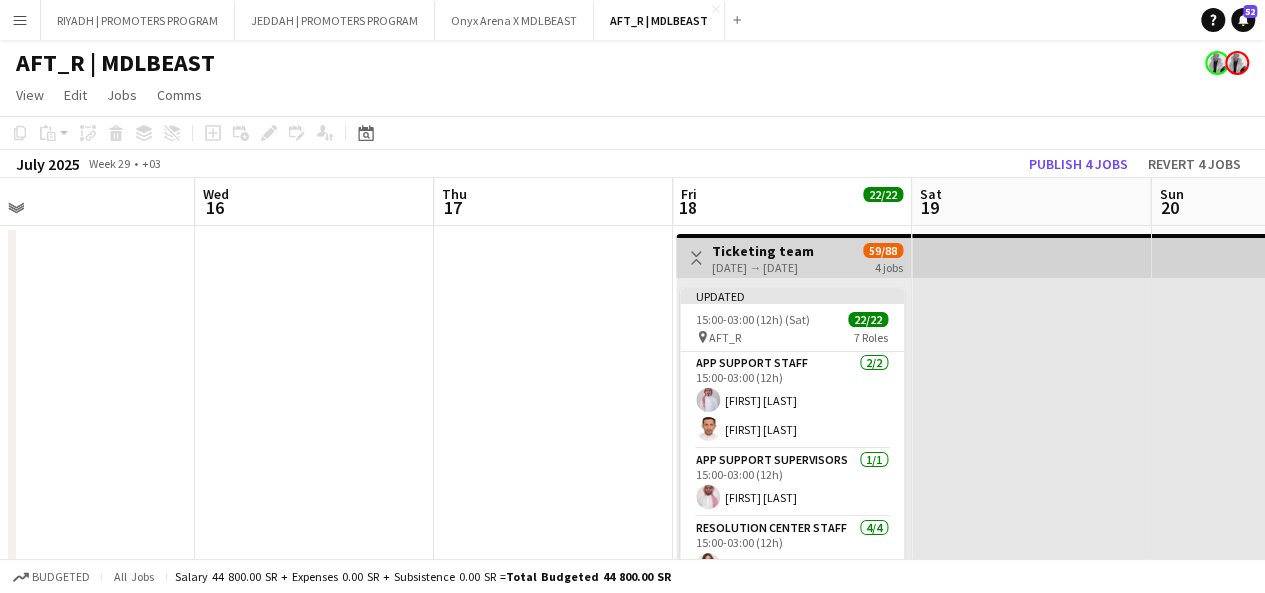 click on "App Support Staff   2/2   15:00-03:00 (12h)
[FIRST] [LAST] [FIRST] [LAST]" at bounding box center [792, 400] 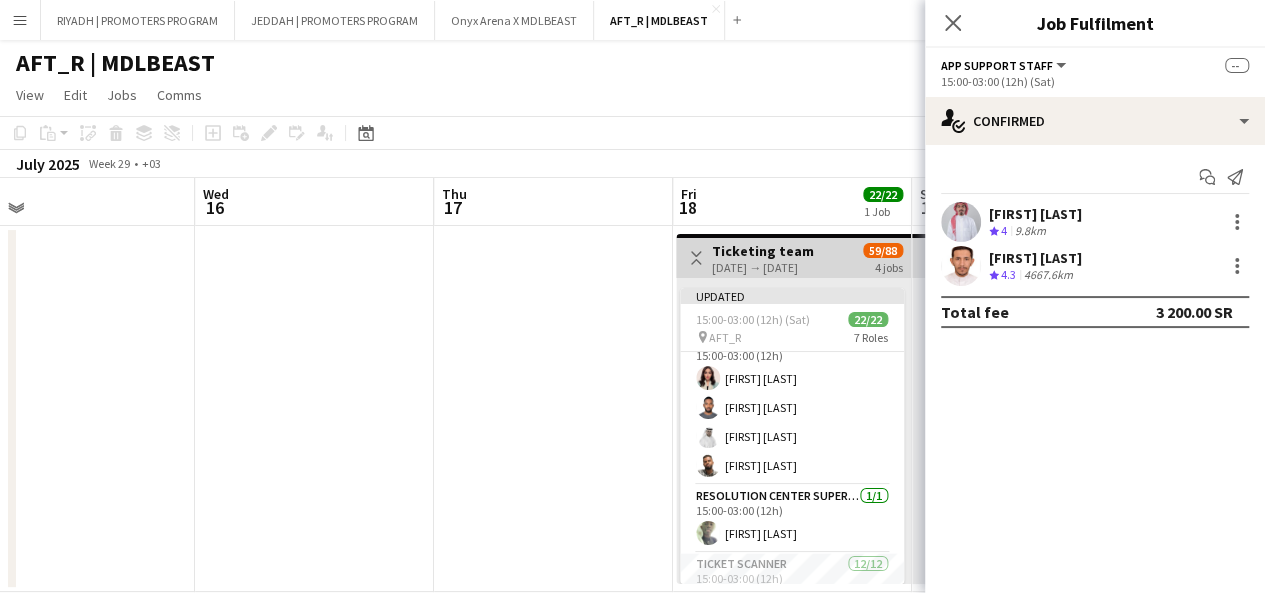 scroll, scrollTop: 189, scrollLeft: 0, axis: vertical 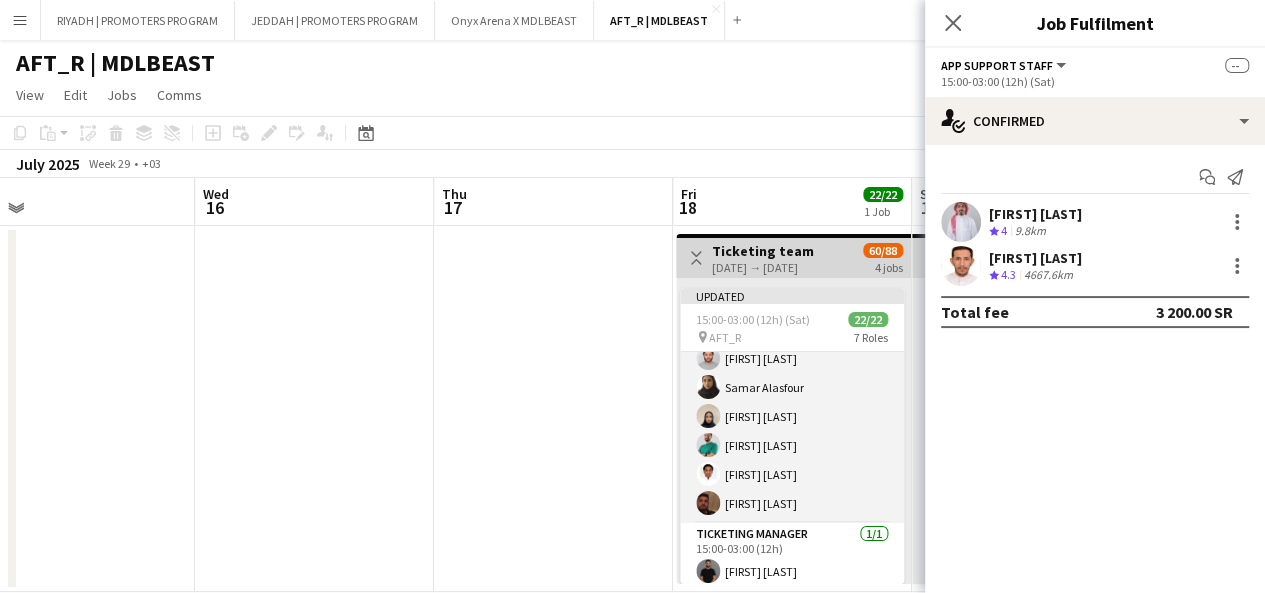 click on "Ticket Scanner   12/12   15:00-03:00 (12h)
[FIRST] [LAST] [FIRST] [LAST] [FIRST] [LAST] [FIRST] [LAST] [FIRST] [LAST] [FIRST] [LAST] [FIRST] [LAST] [FIRST] [LAST] [FIRST] [LAST] [FIRST] [LAST] [FIRST] [LAST] [FIRST] [LAST] [FIRST] [LAST]" at bounding box center [792, 329] 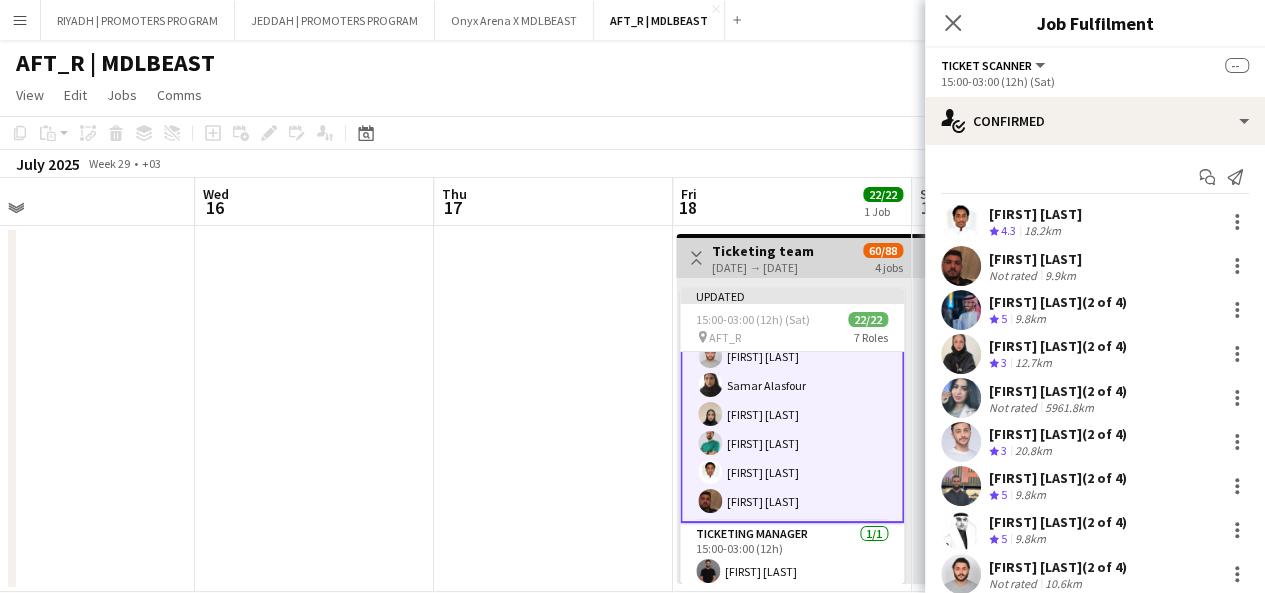scroll, scrollTop: 606, scrollLeft: 0, axis: vertical 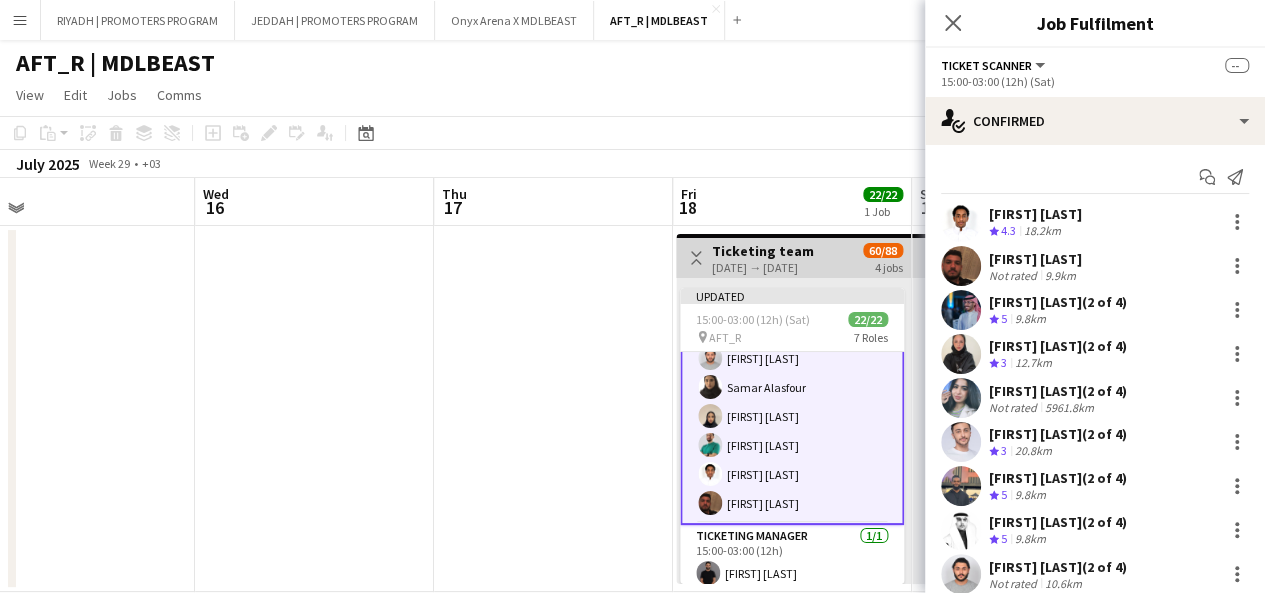 click on "[FIRST] [LAST]" at bounding box center (1035, 214) 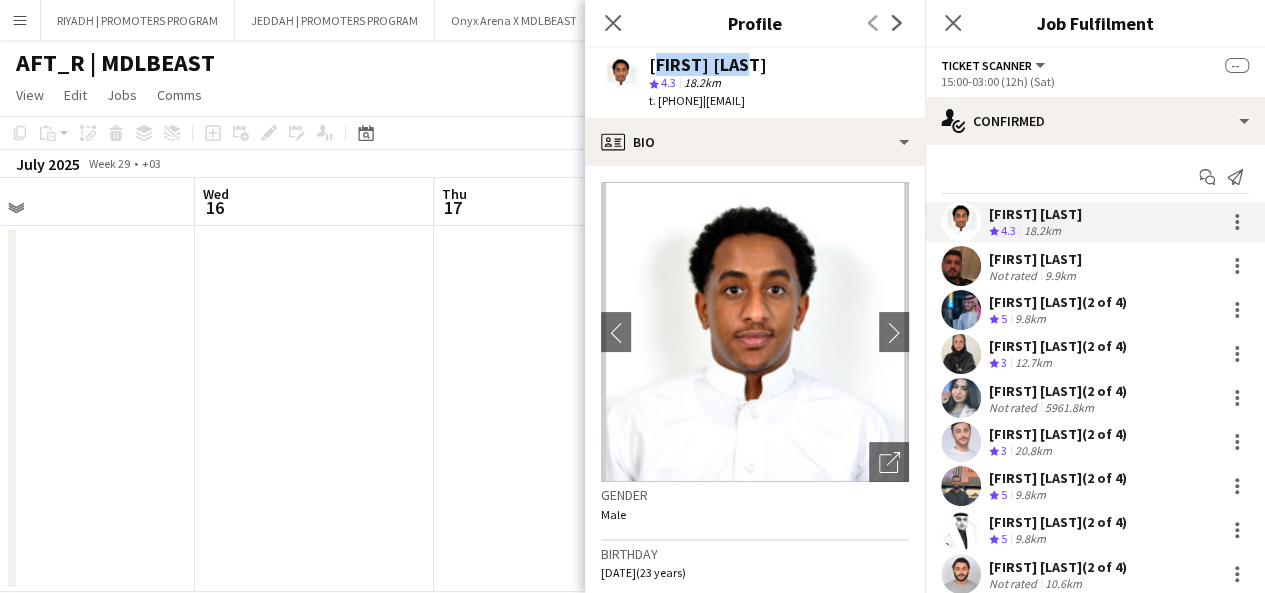 drag, startPoint x: 651, startPoint y: 63, endPoint x: 738, endPoint y: 64, distance: 87.005745 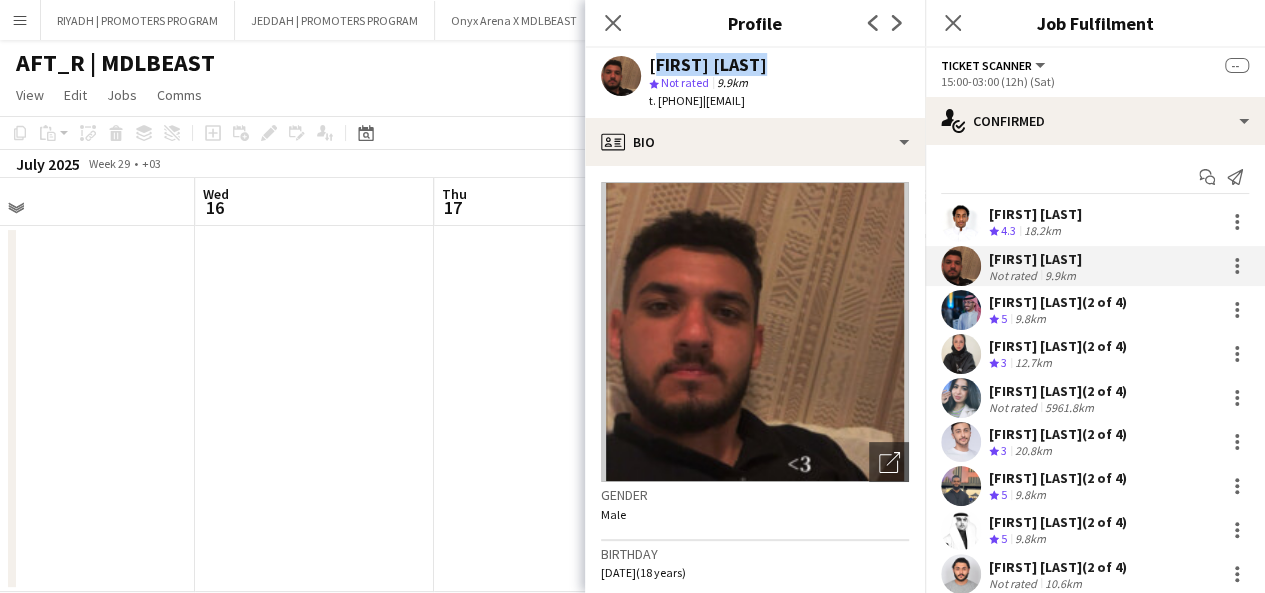 drag, startPoint x: 653, startPoint y: 62, endPoint x: 759, endPoint y: 62, distance: 106 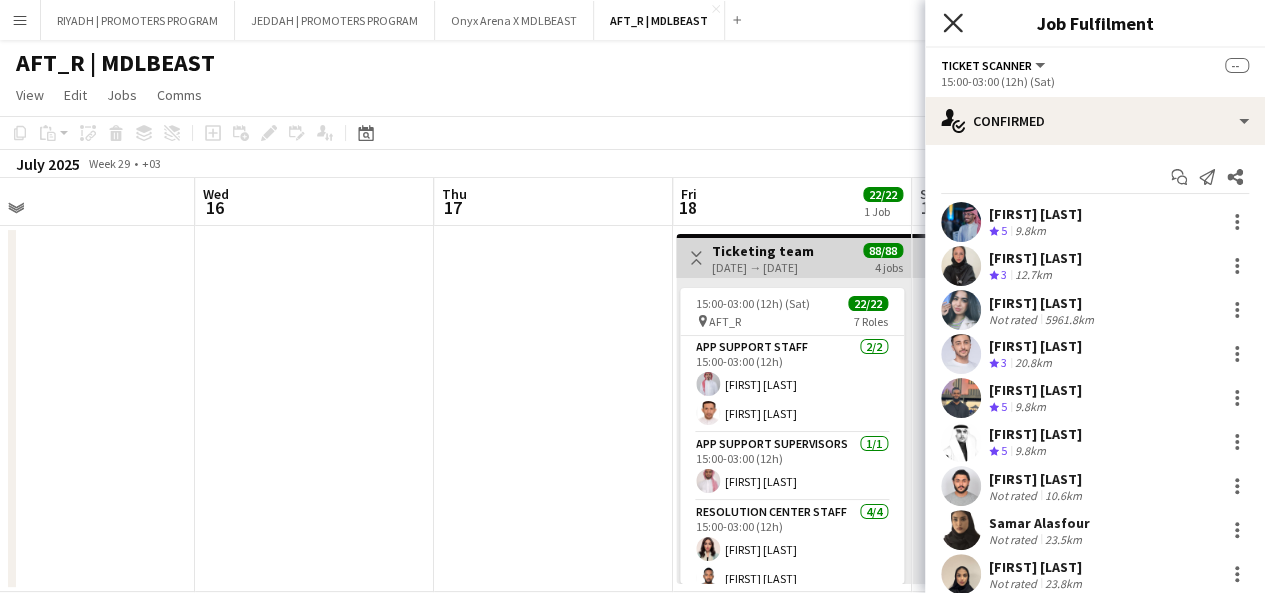 click on "Close pop-in" 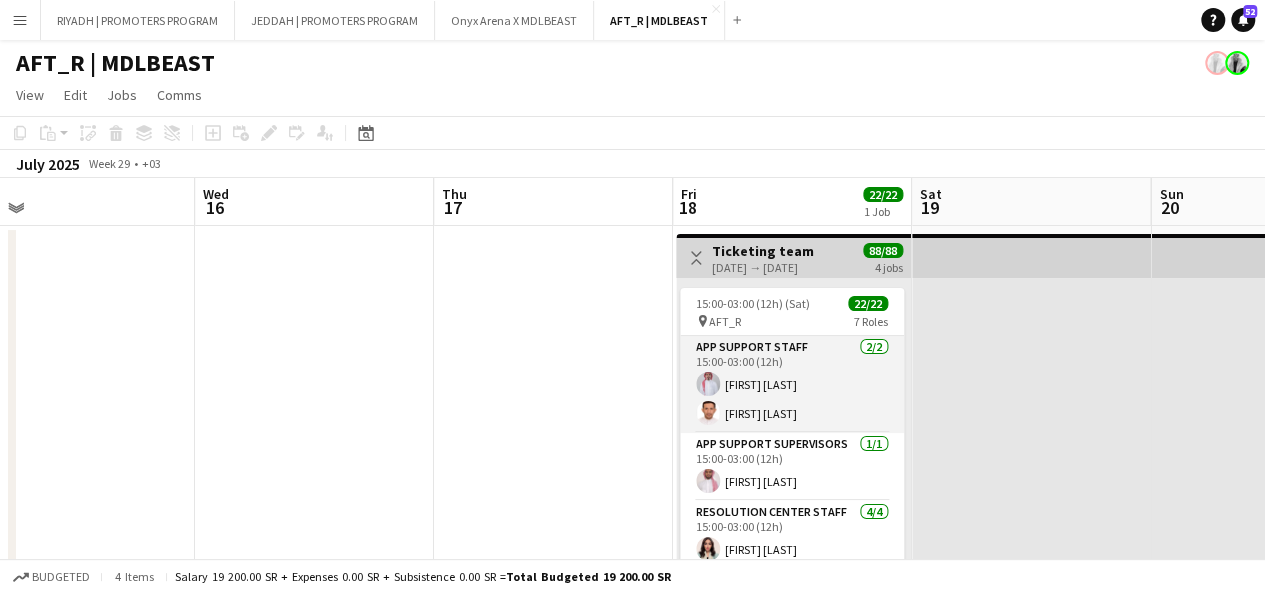 click on "App Support Staff   2/2   15:00-03:00 (12h)
[FIRST] [LAST] [FIRST] [LAST]" at bounding box center [792, 384] 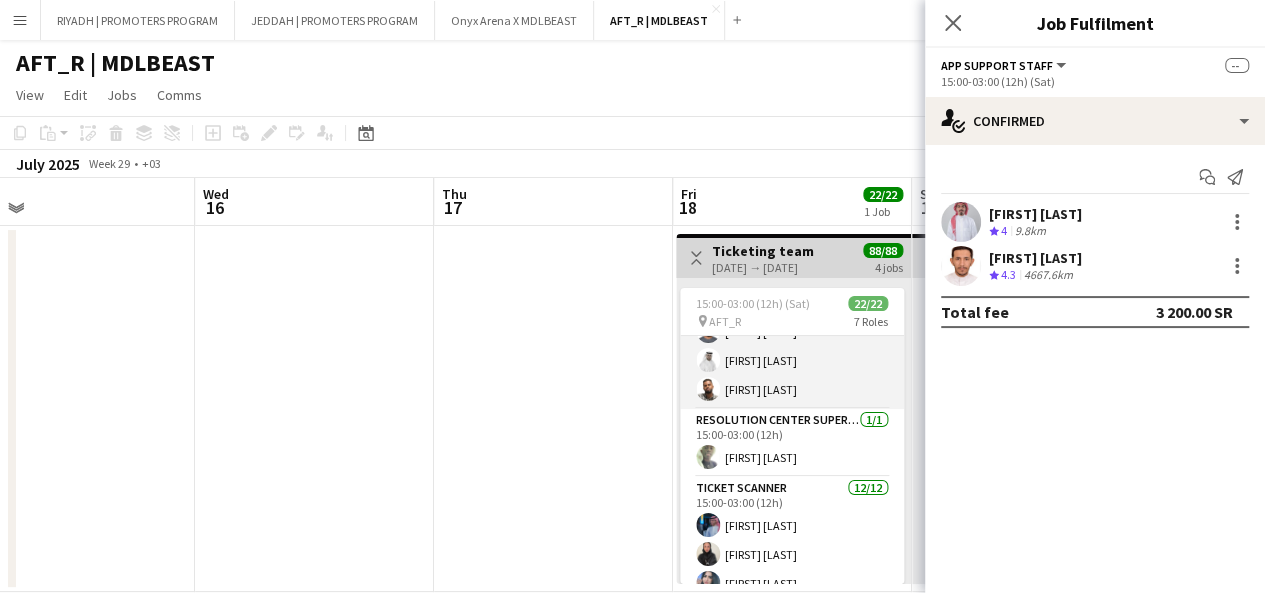 click on "Ticket Scanner   12/12   15:00-03:00 (12h)
[FIRST] [LAST] [FIRST] [LAST] [FIRST] [LAST] [FIRST] [LAST] [FIRST] [LAST] [FIRST] [LAST] [FIRST] [LAST] [FIRST] [LAST] [FIRST] [LAST] [FIRST] [LAST] [FIRST] [LAST] [FIRST] [LAST] [FIRST] [LAST]" at bounding box center (792, 670) 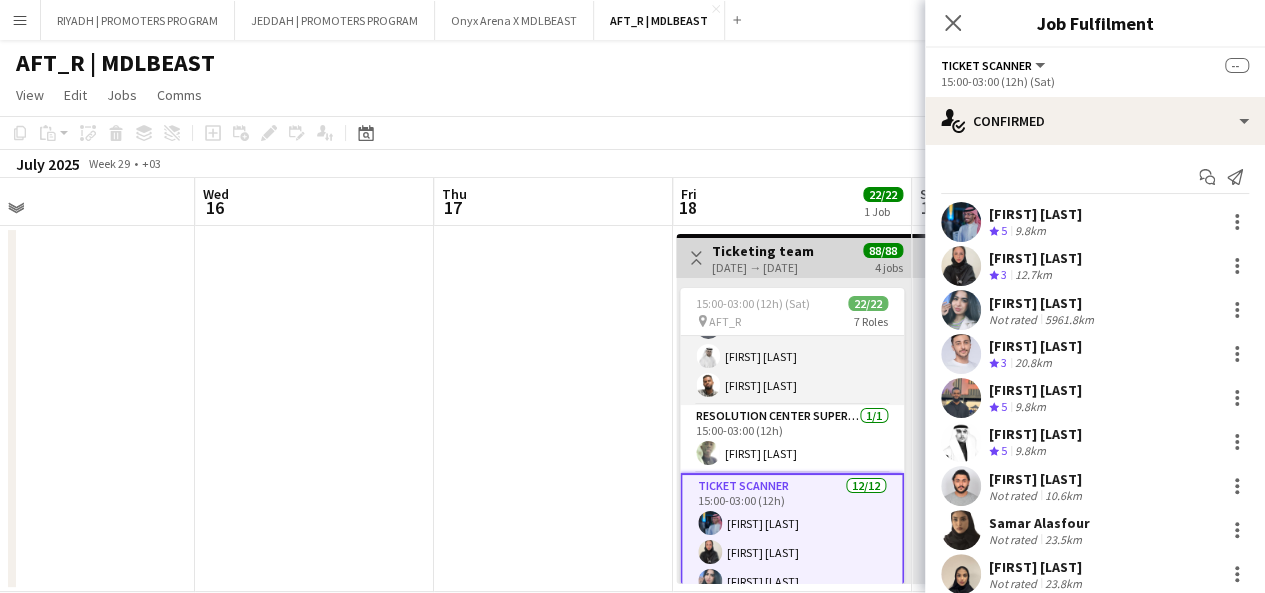 scroll, scrollTop: 247, scrollLeft: 0, axis: vertical 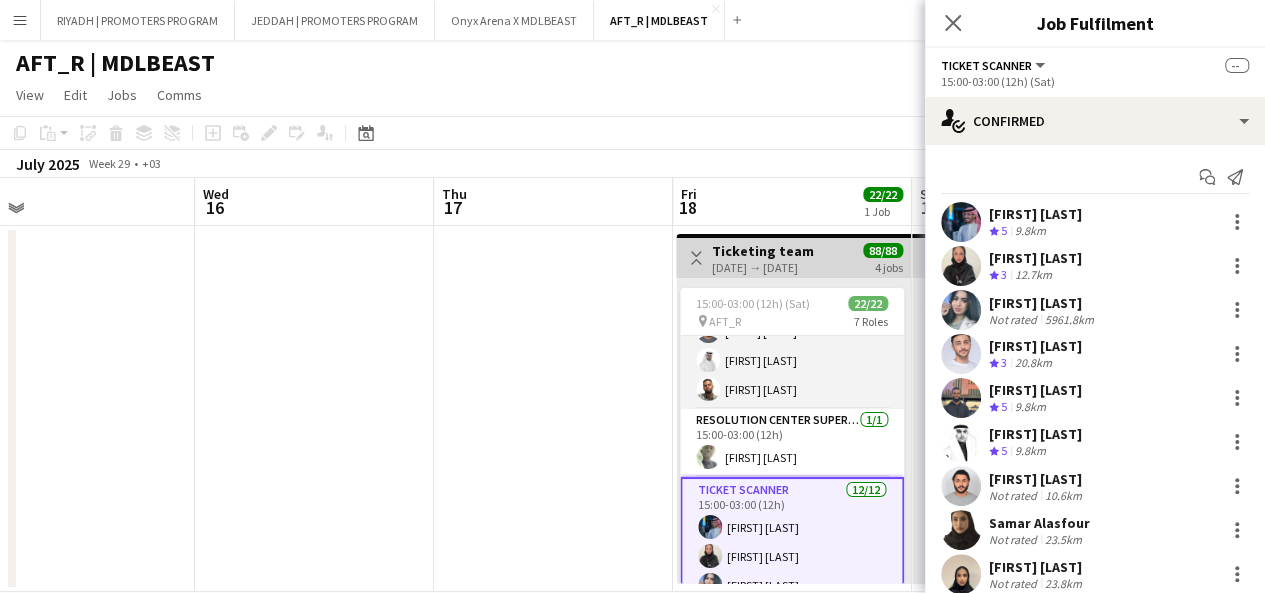 click on "Ticket Scanner   12/12   15:00-03:00 (12h)
Majed AlMahmoud Fairouz alassar ريماس محمد ريماس Eyad Shiref Mohammed Adel ahmed Mohmmed Mohammed Muneer Al-Nabhani Samar Alasfour Haifa AL ASFOUR Islam Ayman Abdalla Ali Bahaa Alrefai" at bounding box center [792, 672] 